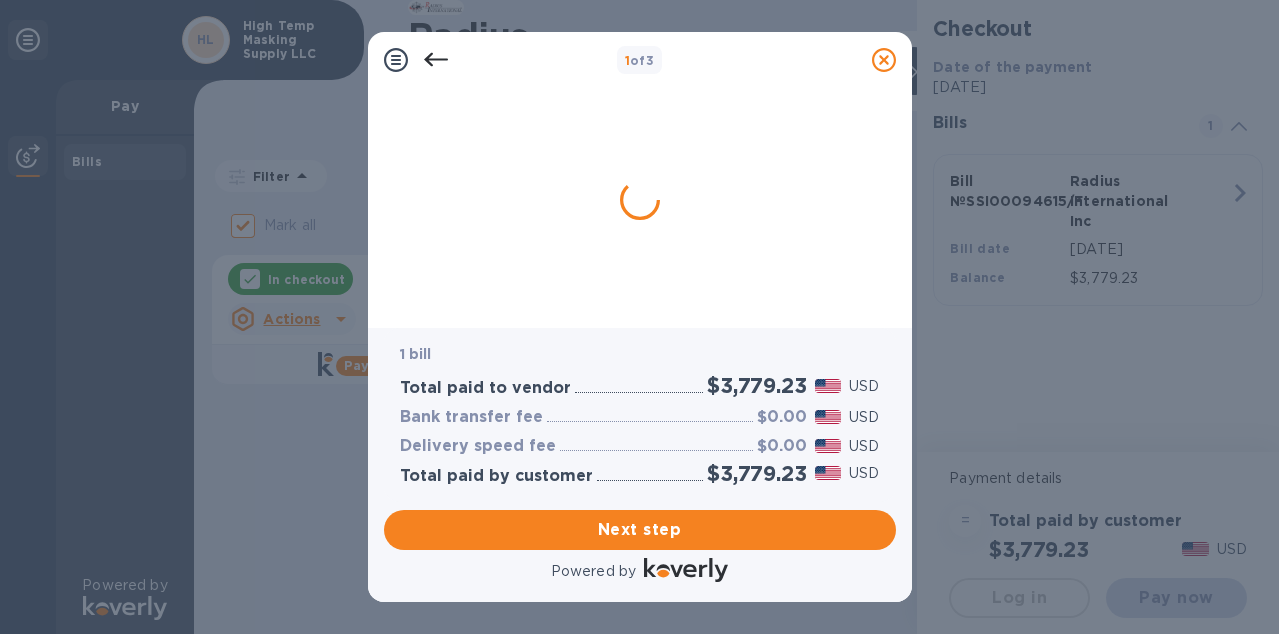 scroll, scrollTop: 0, scrollLeft: 0, axis: both 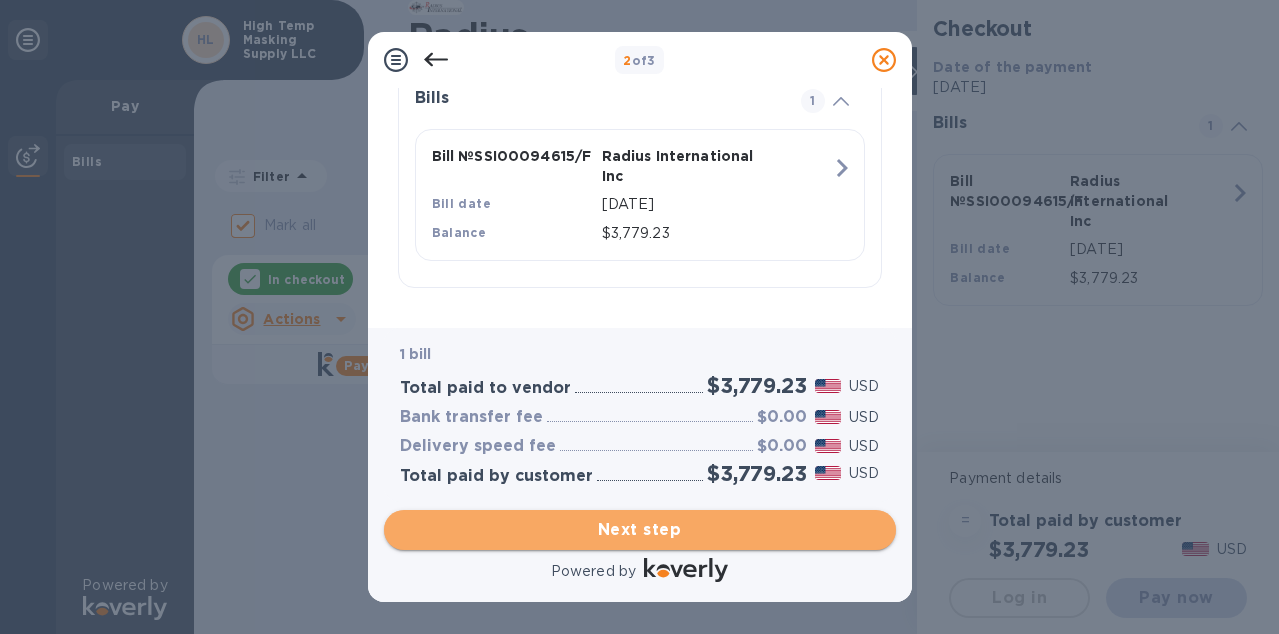 click on "Next step" at bounding box center [640, 530] 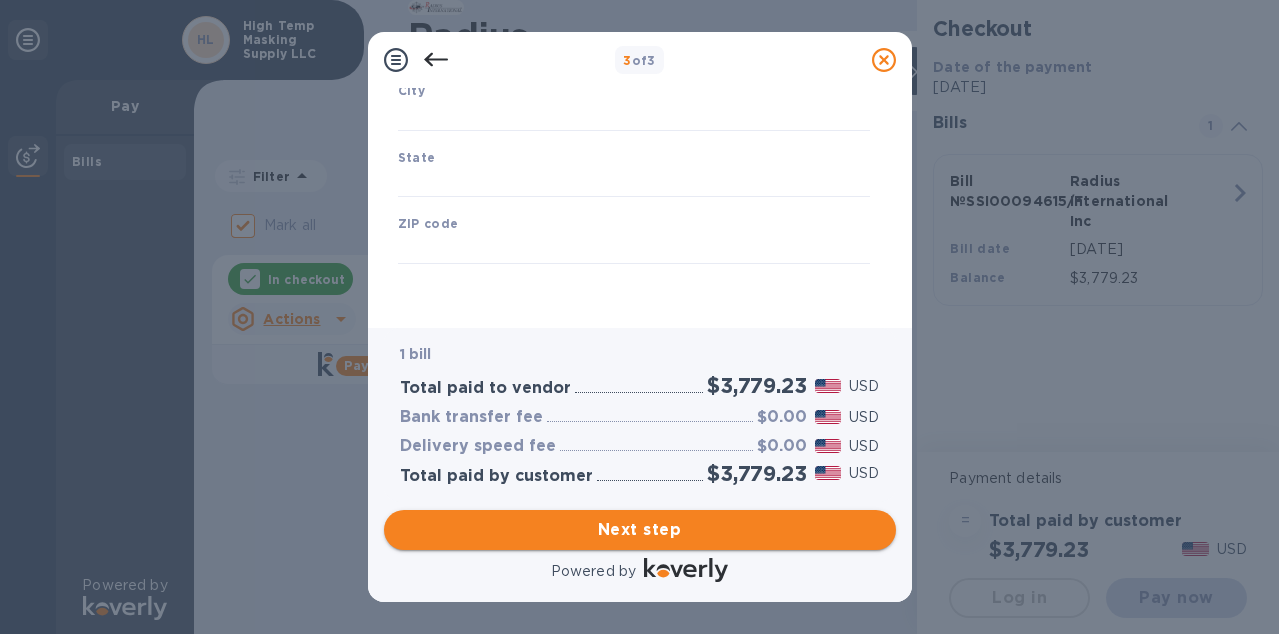 type on "[GEOGRAPHIC_DATA]" 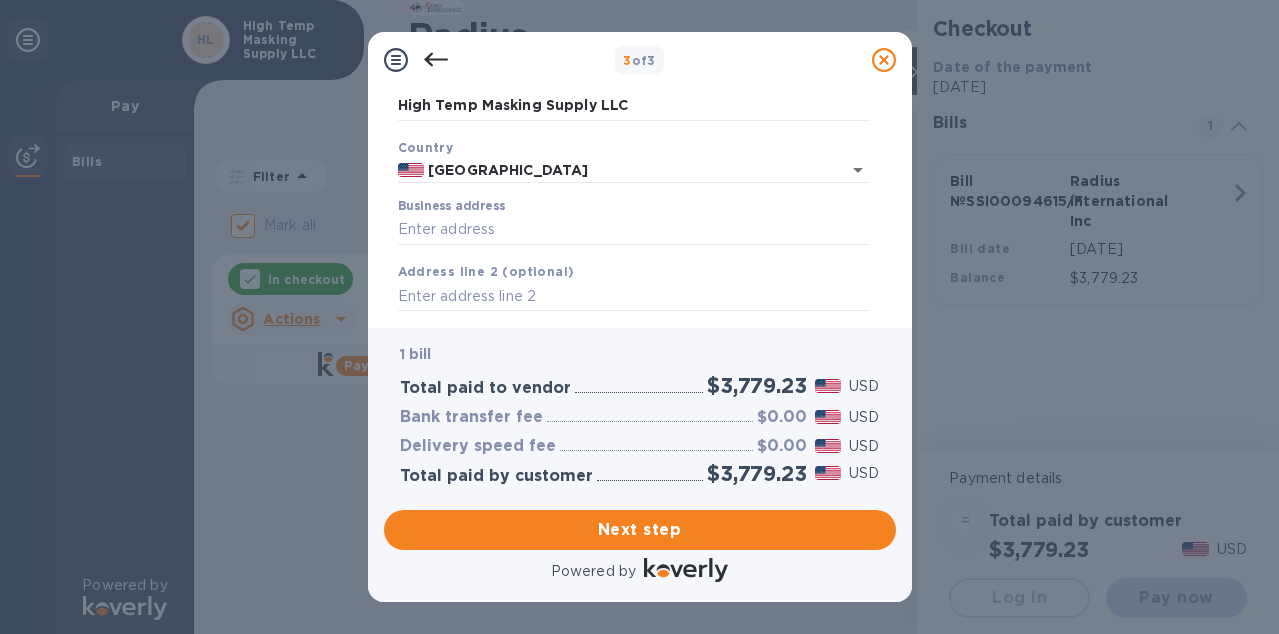 scroll, scrollTop: 140, scrollLeft: 0, axis: vertical 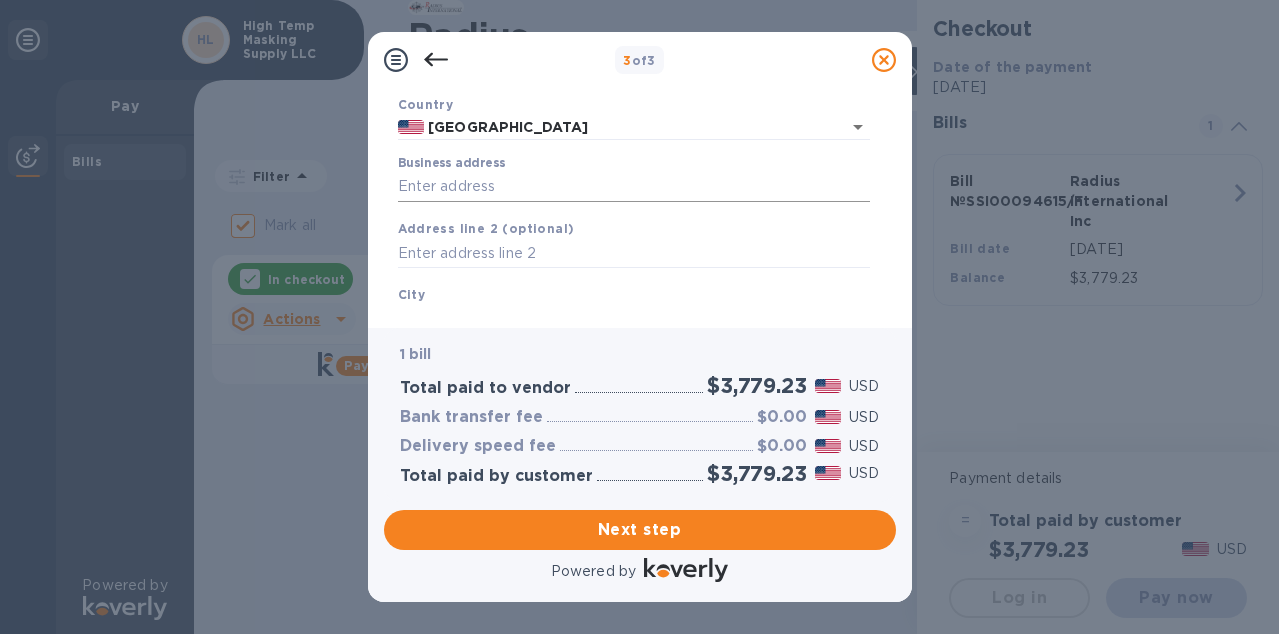 click on "Business address" at bounding box center (634, 187) 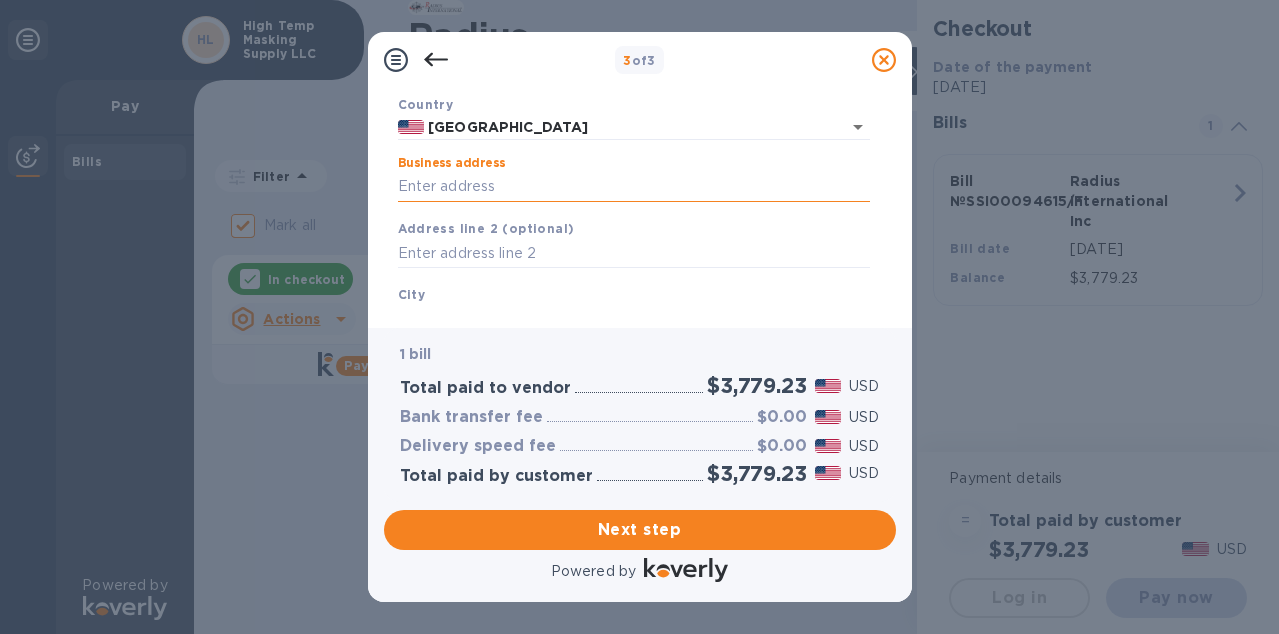 type on "399 INNOVATION DR" 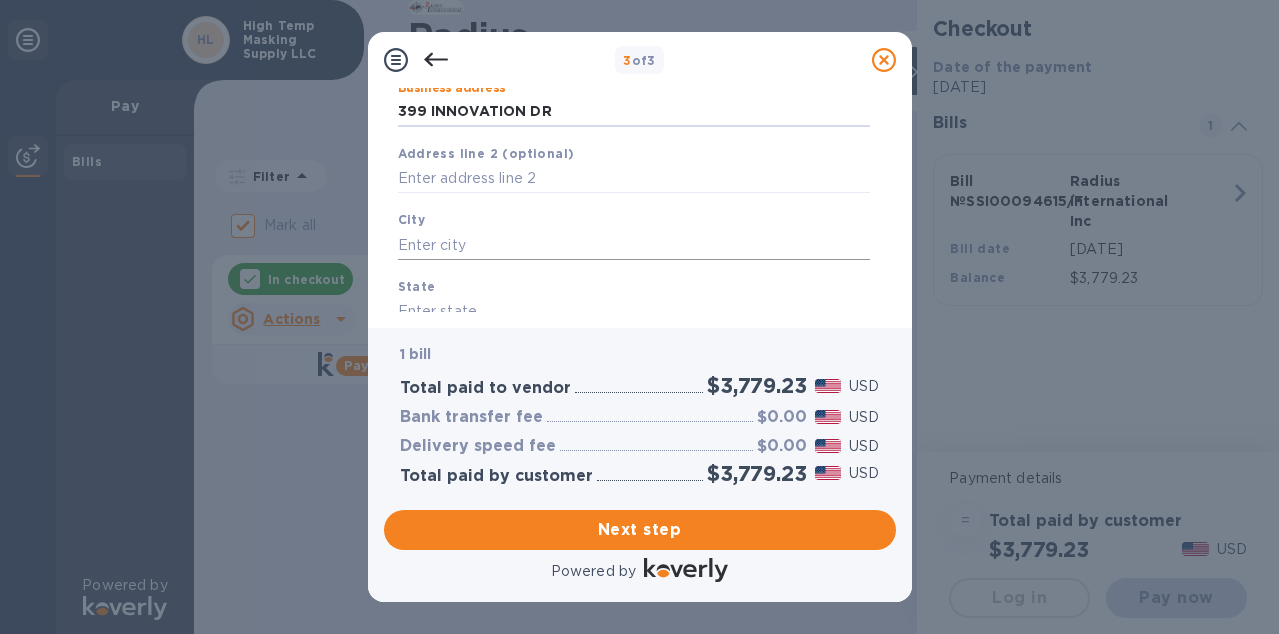 scroll, scrollTop: 217, scrollLeft: 0, axis: vertical 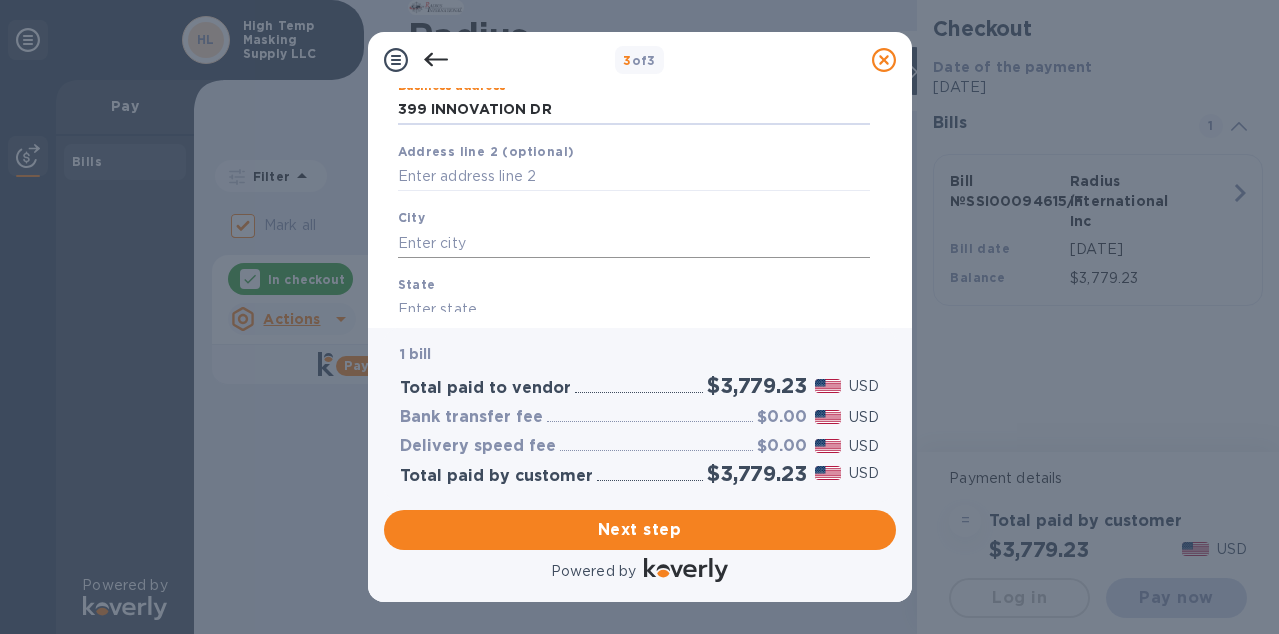 click at bounding box center (634, 243) 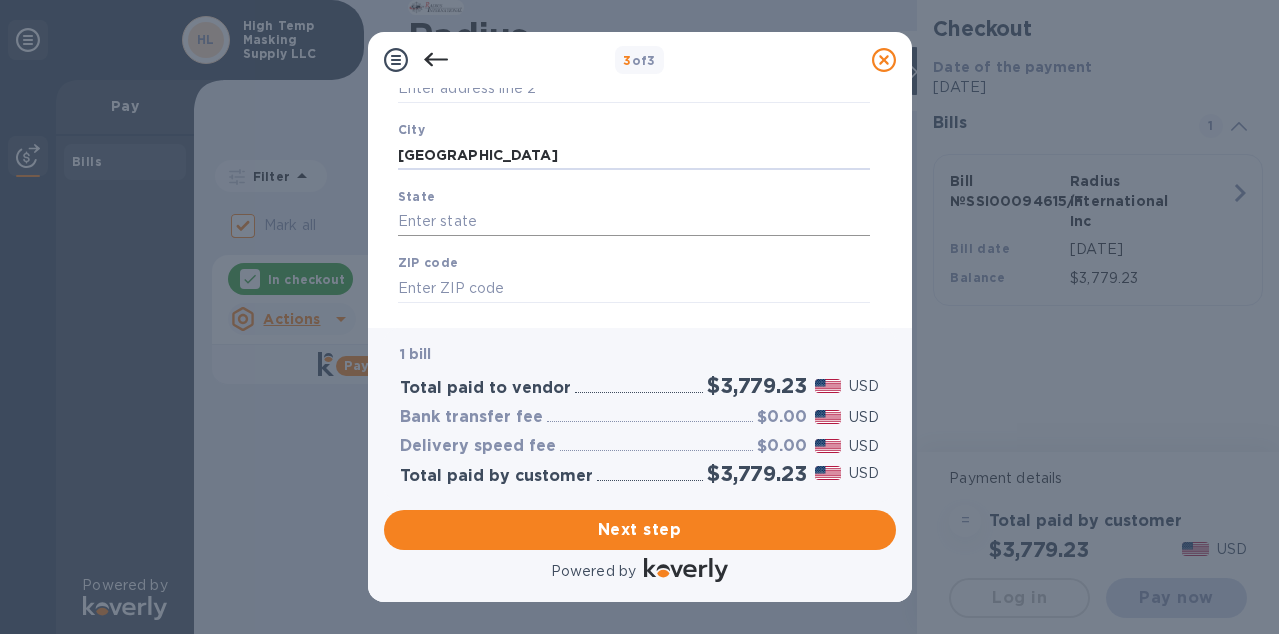 scroll, scrollTop: 306, scrollLeft: 0, axis: vertical 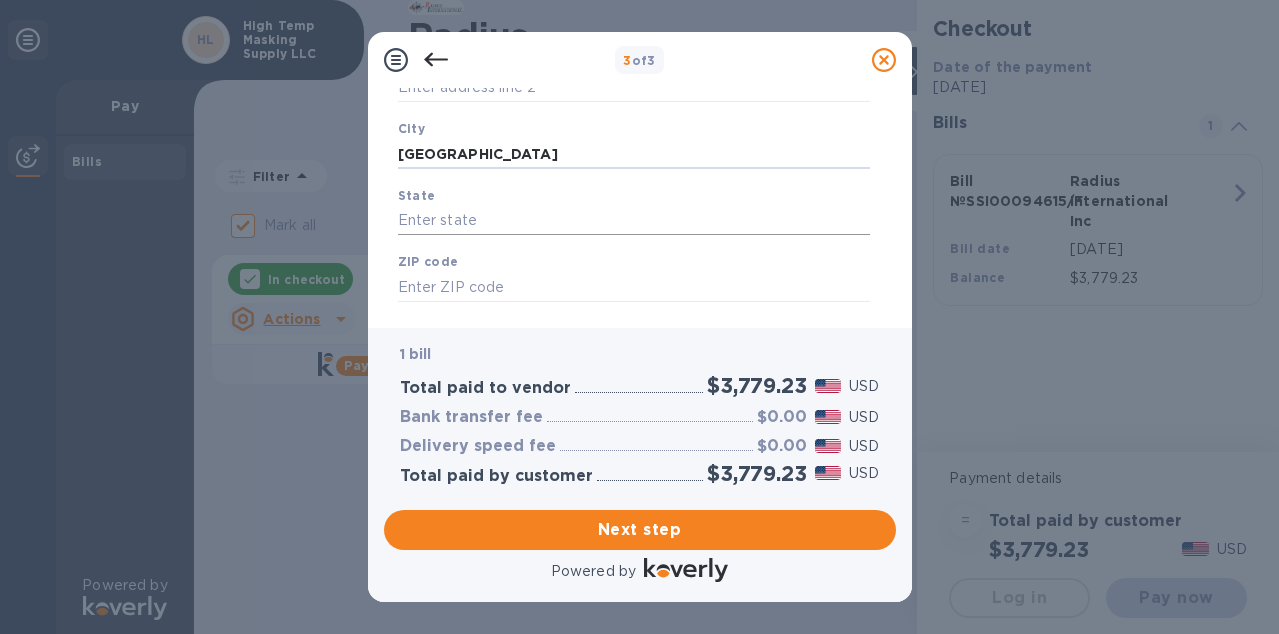 type on "[GEOGRAPHIC_DATA]" 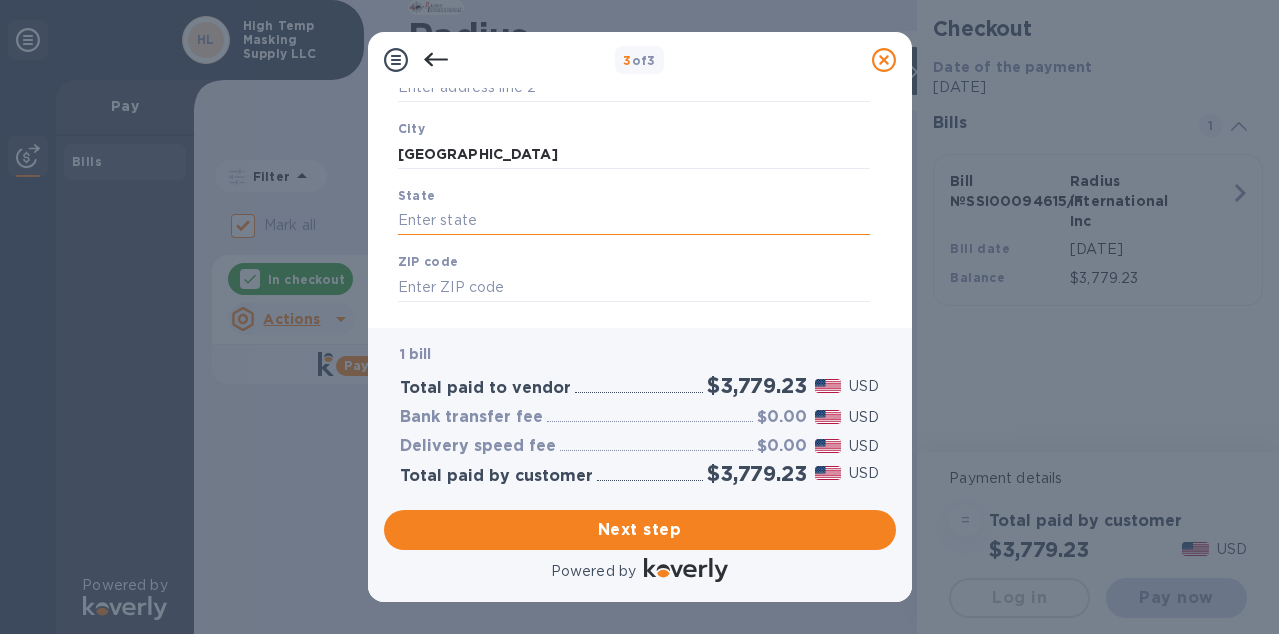 click at bounding box center (634, 221) 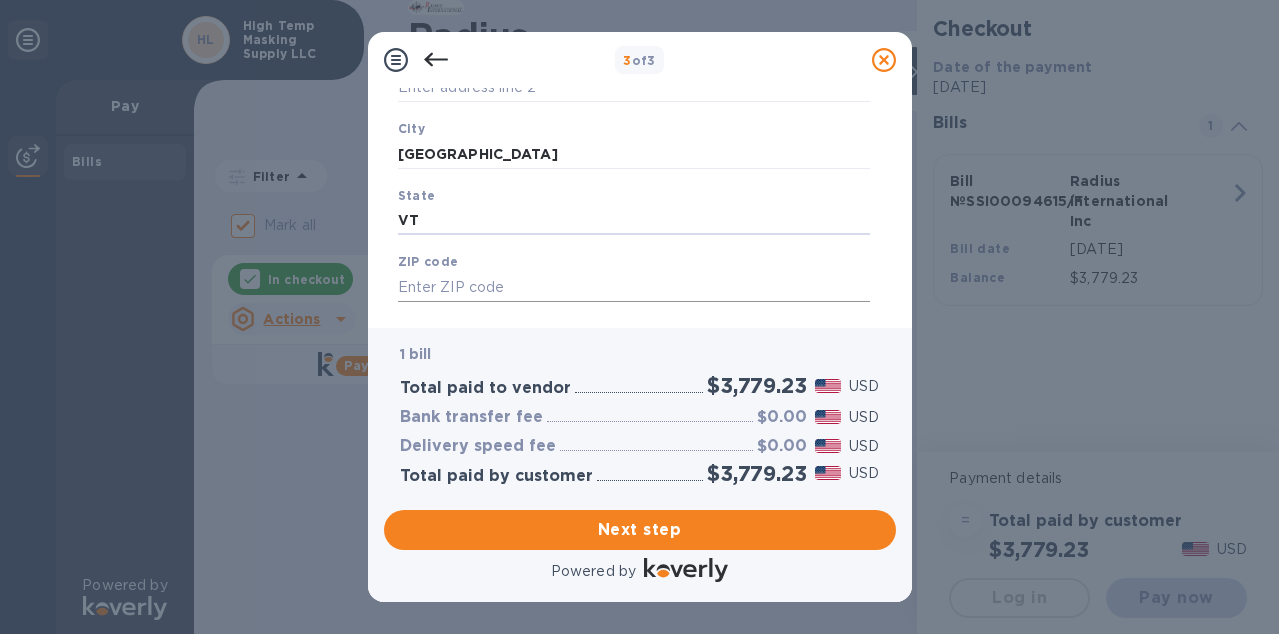 type on "VT" 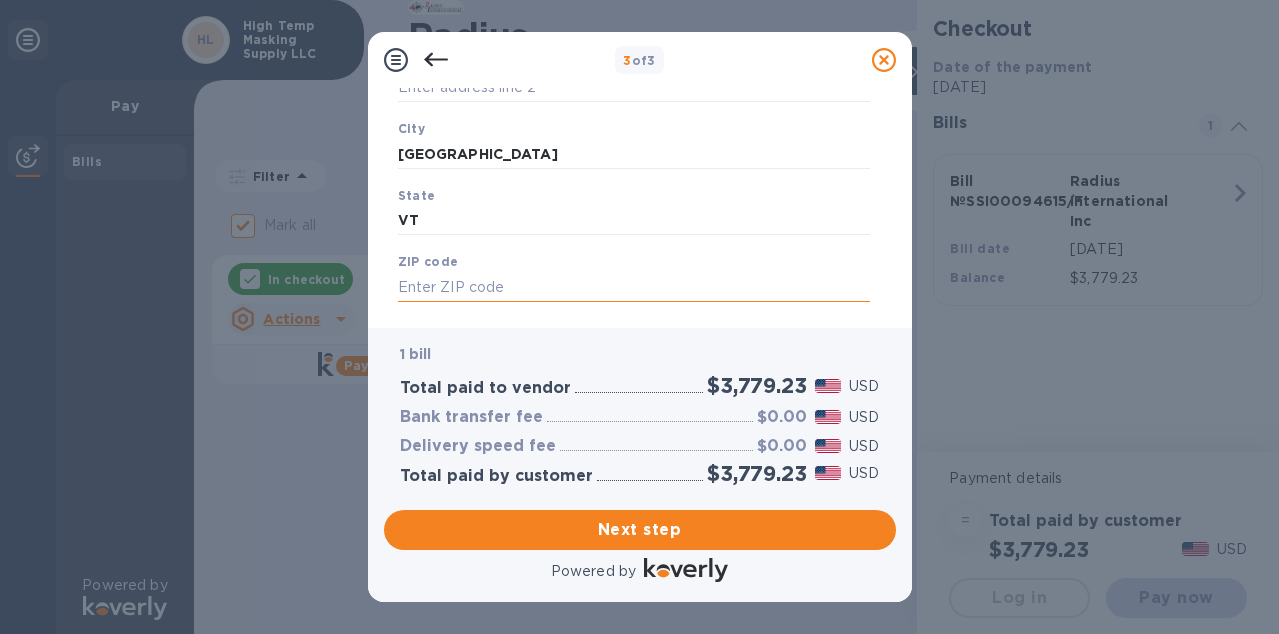 click at bounding box center (634, 287) 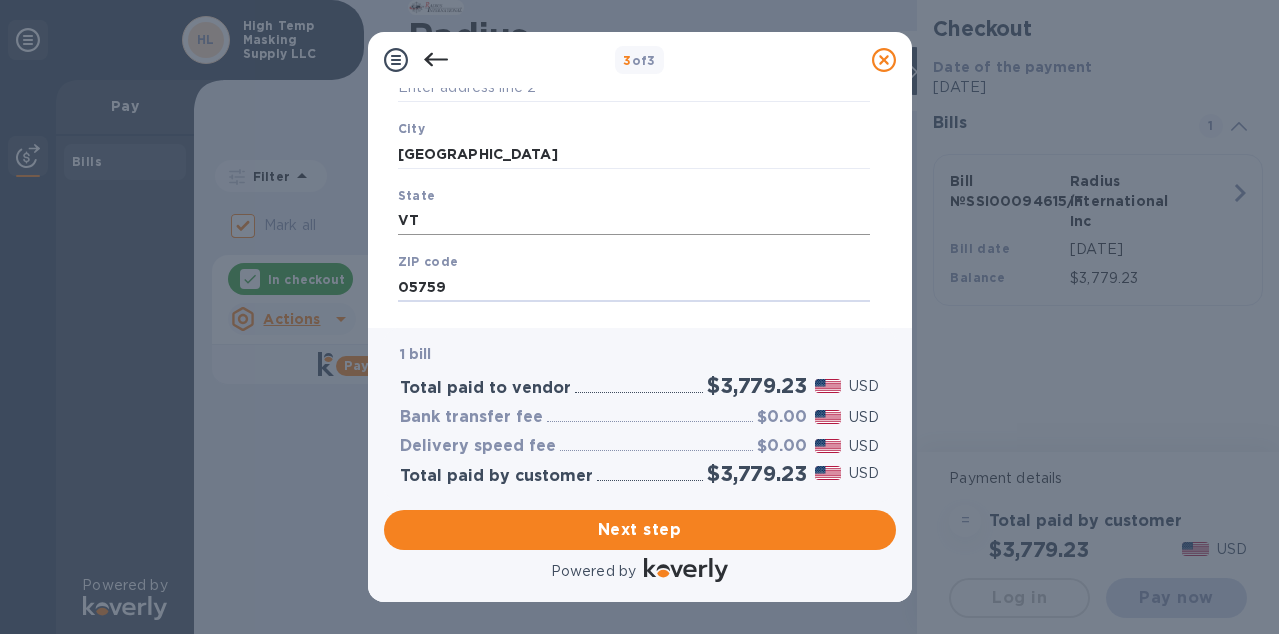 scroll, scrollTop: 346, scrollLeft: 0, axis: vertical 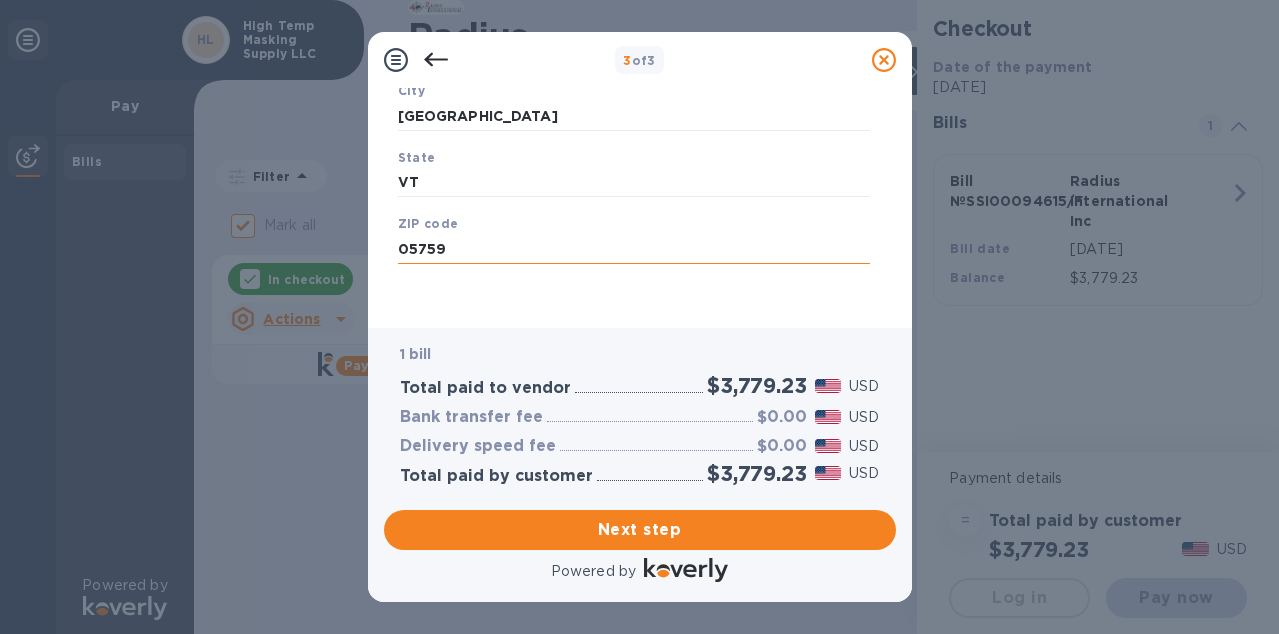 click on "05759" at bounding box center (634, 249) 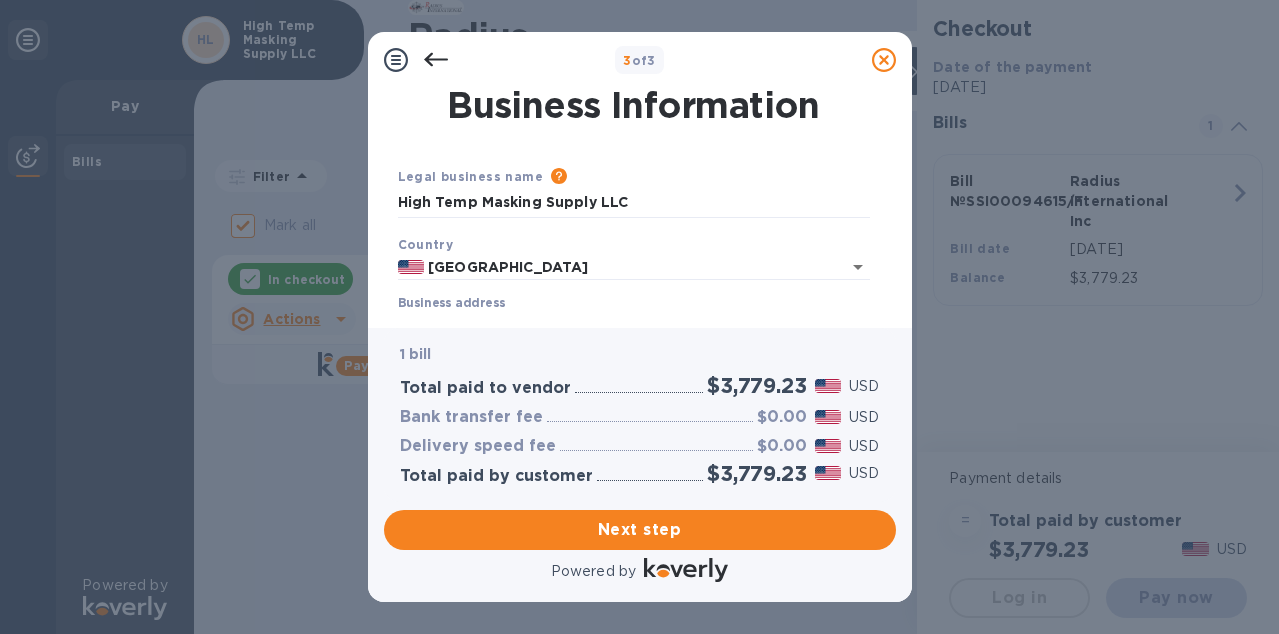 scroll, scrollTop: 346, scrollLeft: 0, axis: vertical 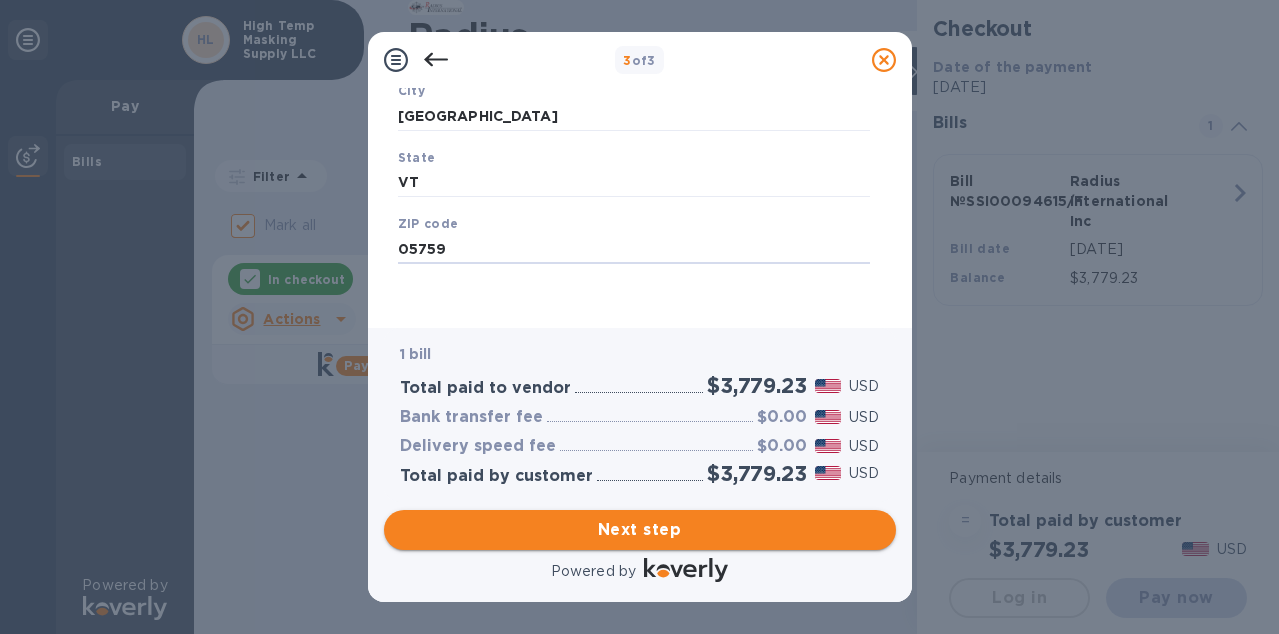 type on "05759" 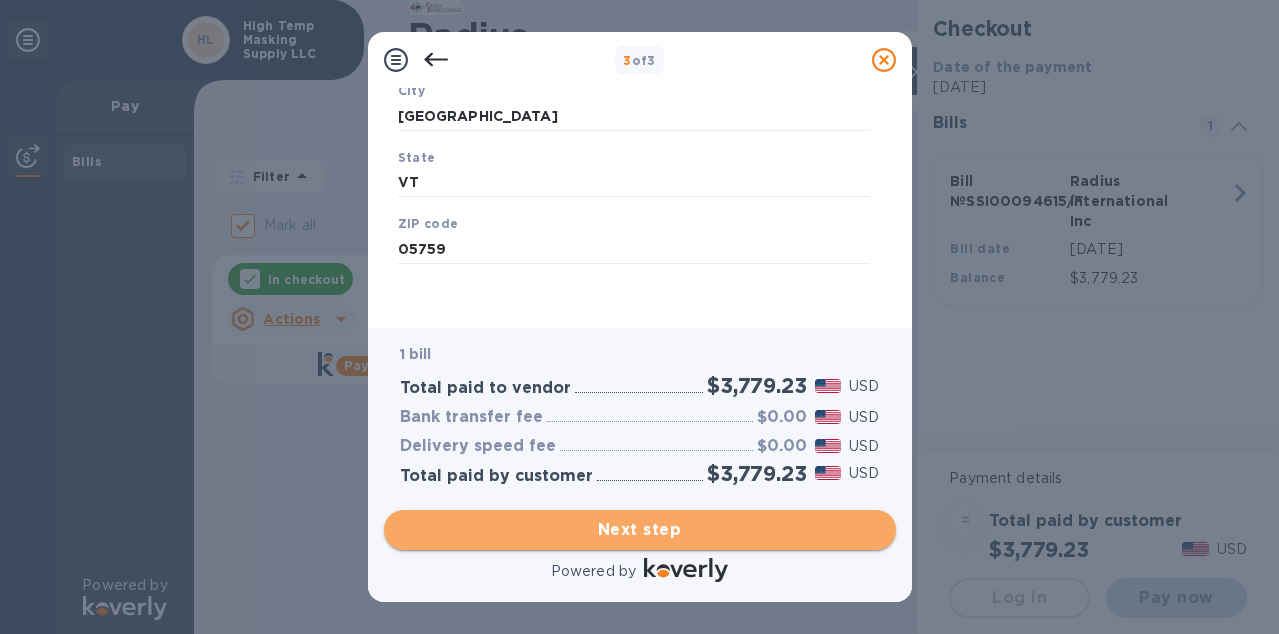 click on "Next step" at bounding box center [640, 530] 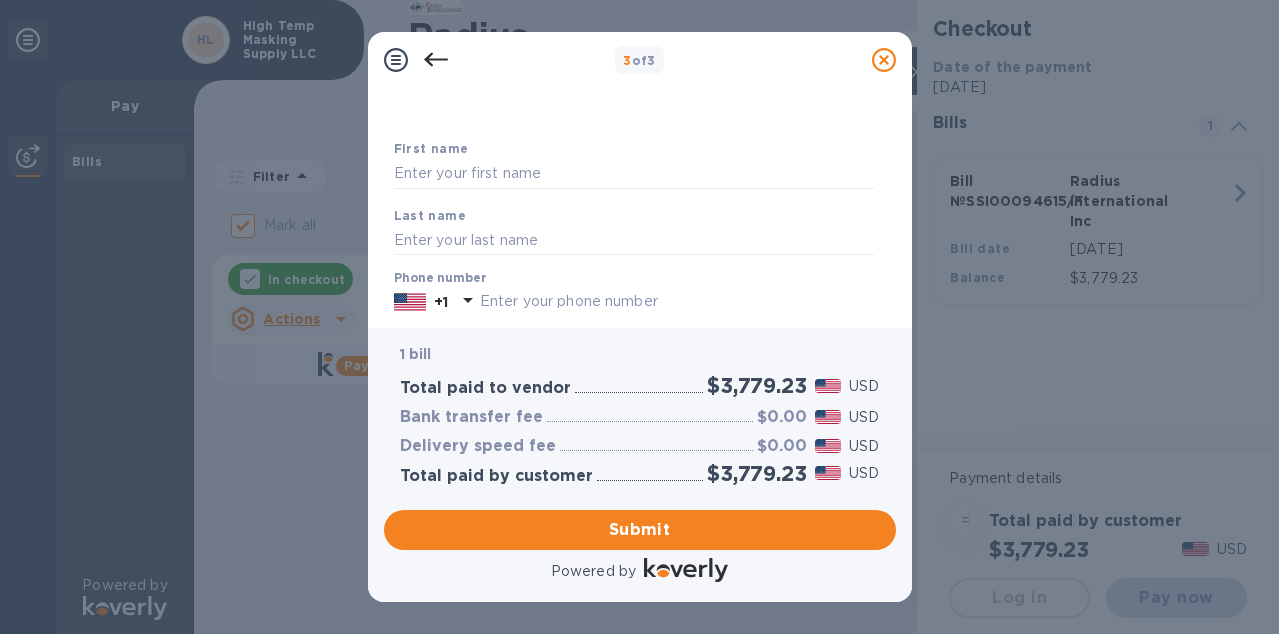 scroll, scrollTop: 0, scrollLeft: 0, axis: both 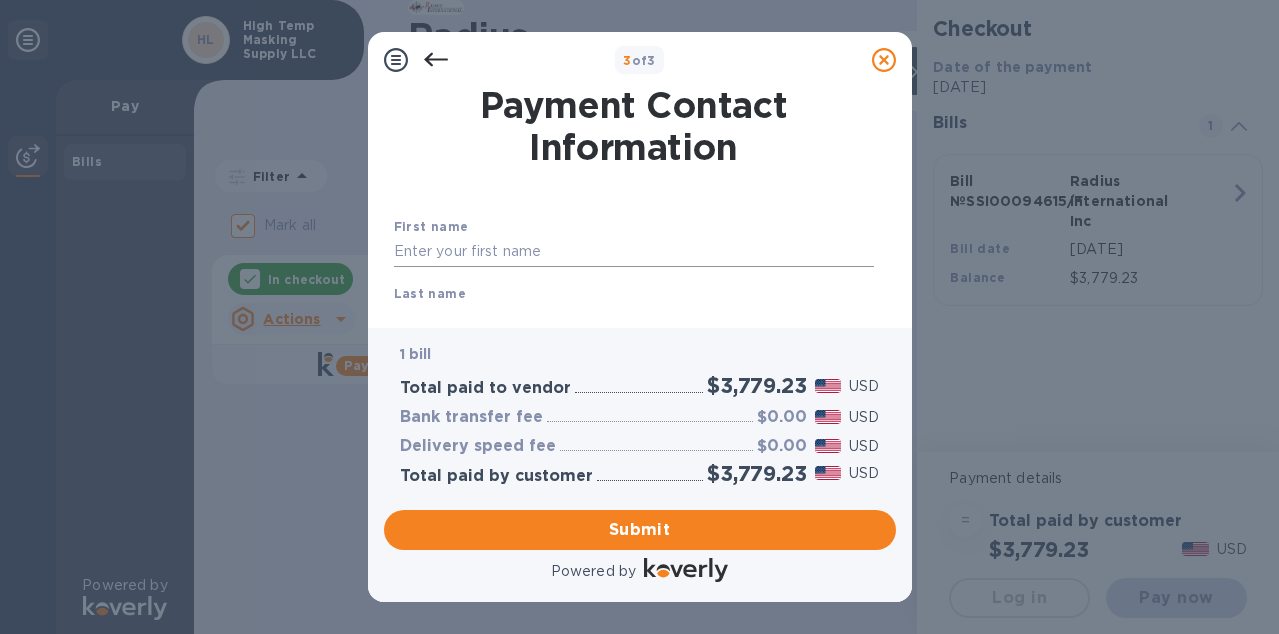 click at bounding box center [634, 252] 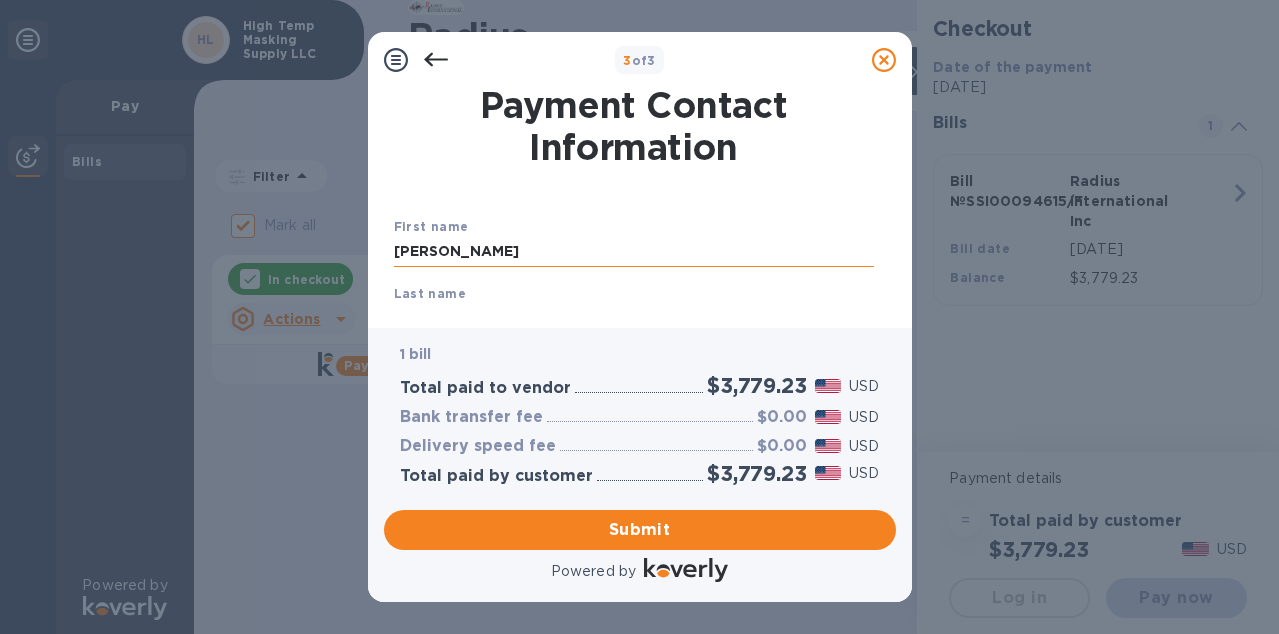 type on "[PERSON_NAME]" 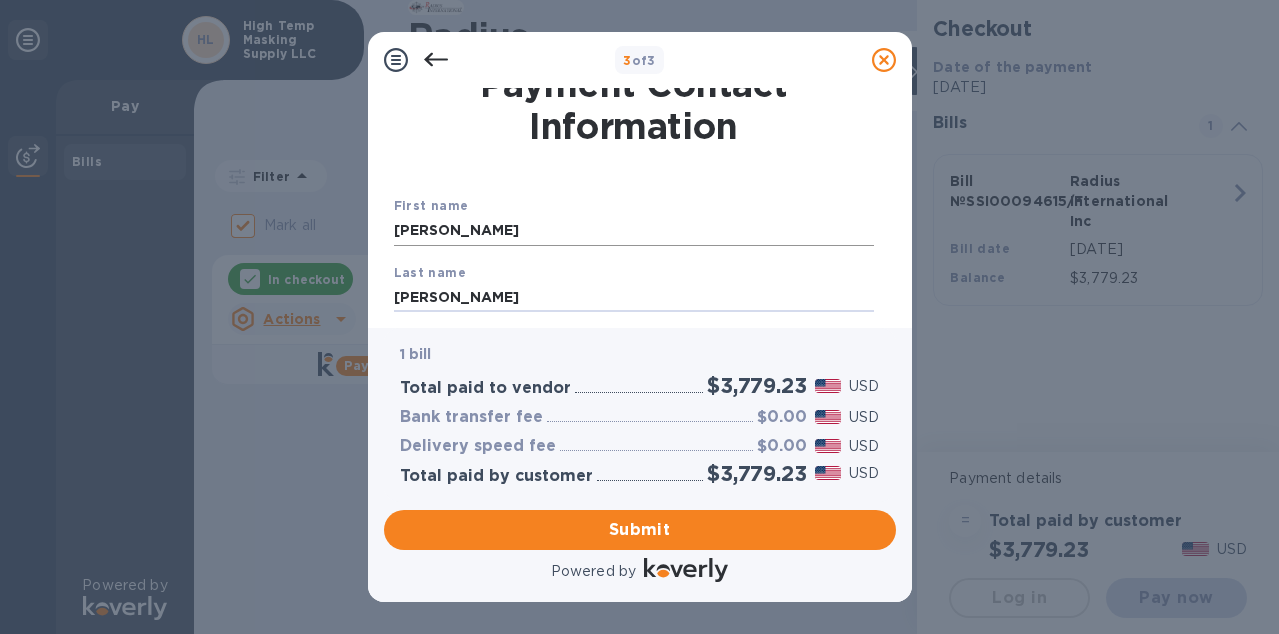 type on "[PERSON_NAME]" 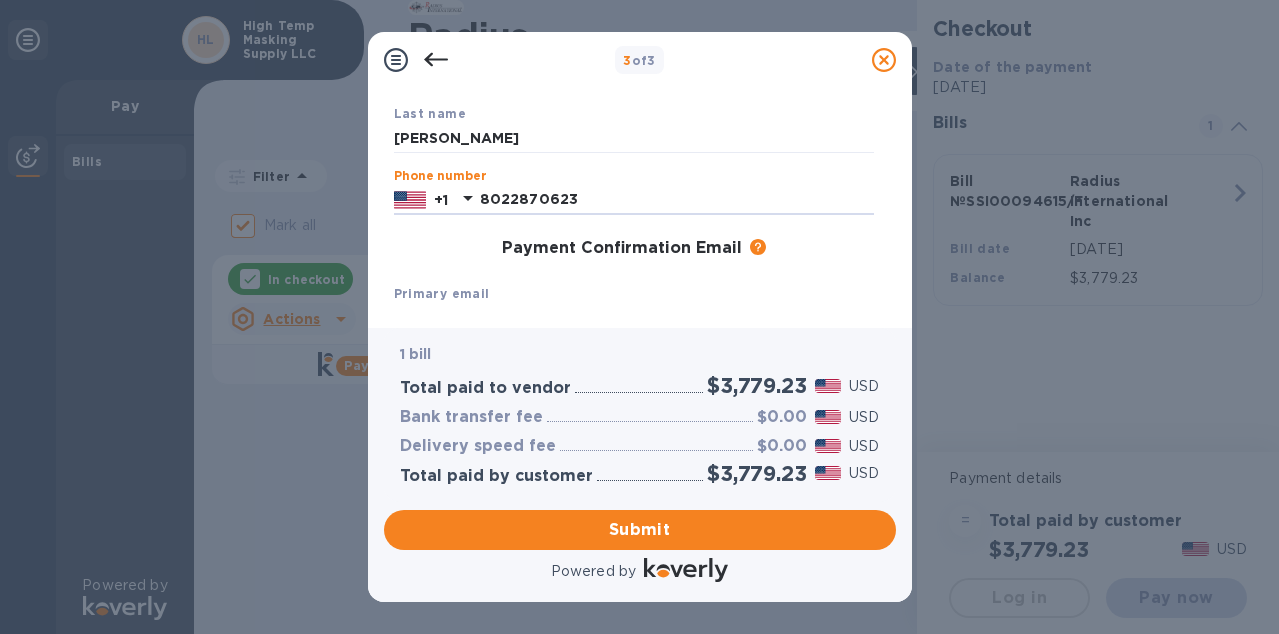 type on "8022870623" 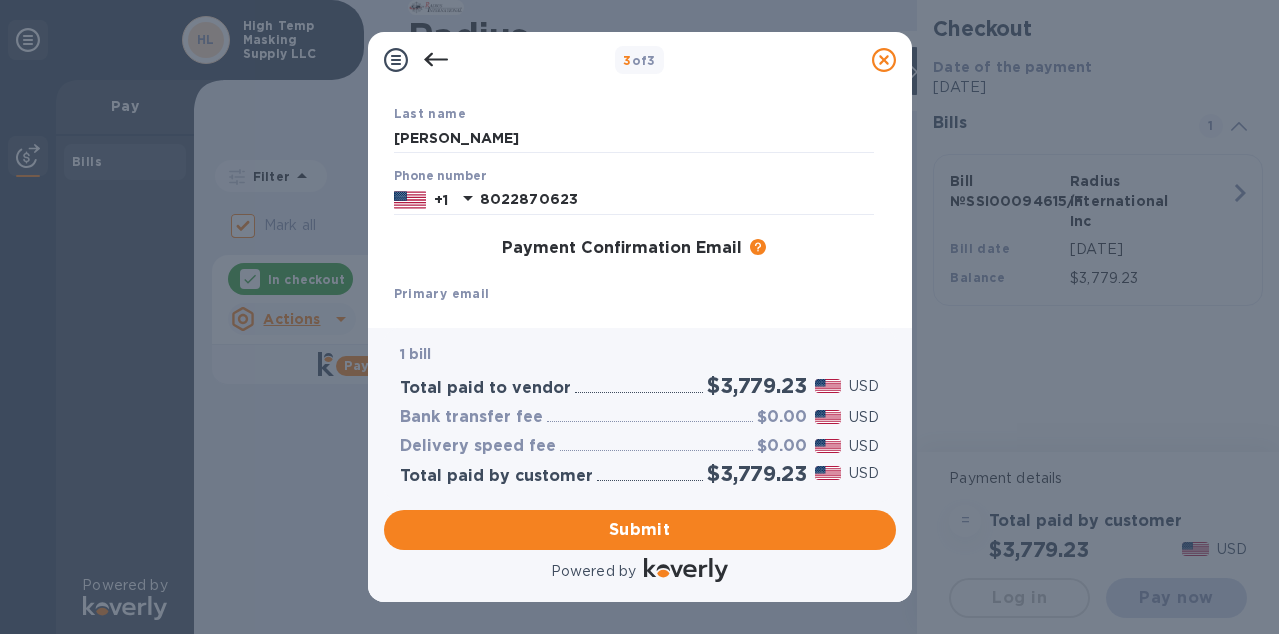 click on "Payment Confirmation Email The added email addresses will be used to send the payment confirmation." at bounding box center [634, 249] 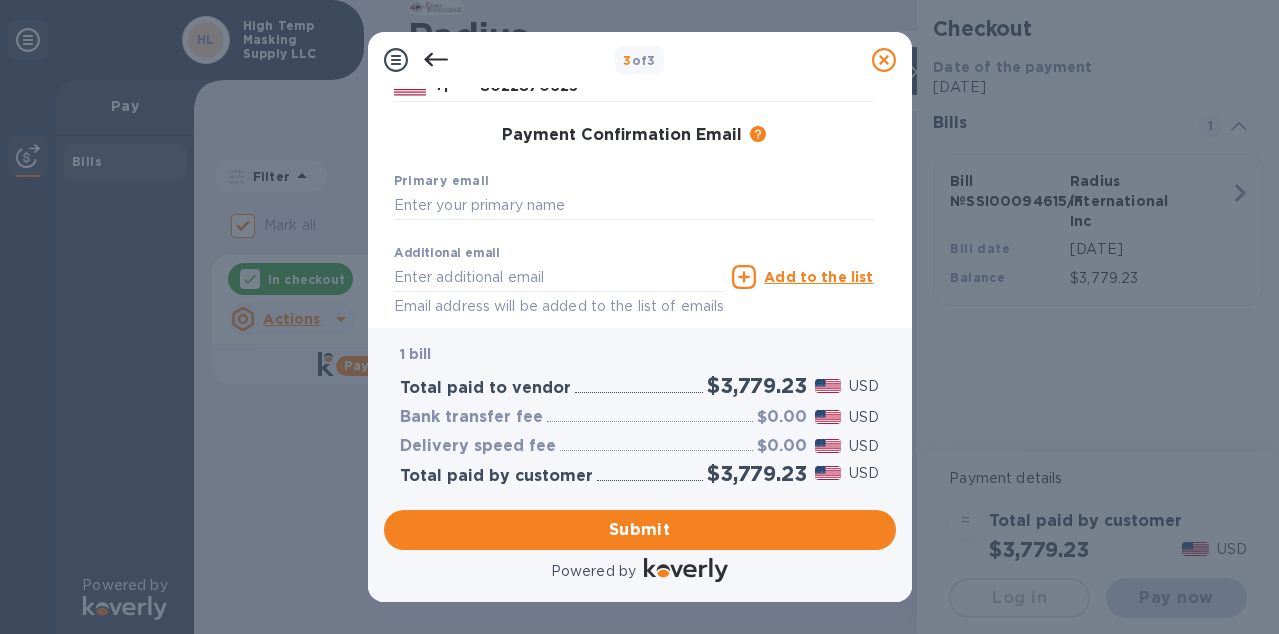 scroll, scrollTop: 303, scrollLeft: 0, axis: vertical 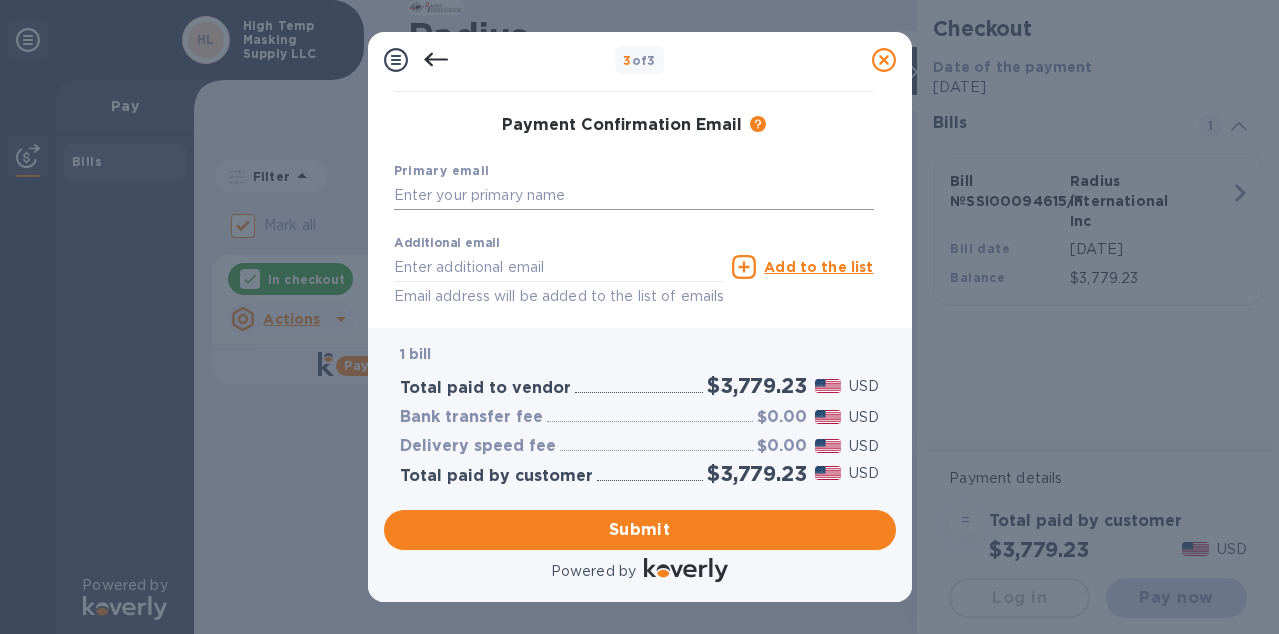 click at bounding box center [634, 196] 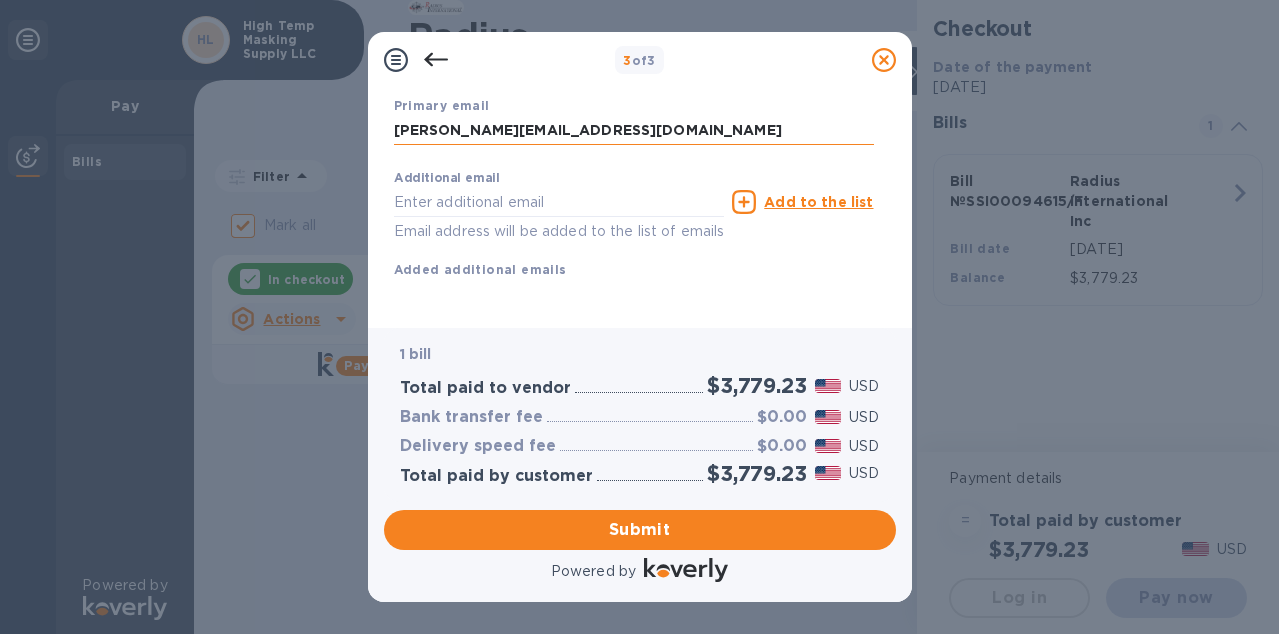 scroll, scrollTop: 393, scrollLeft: 0, axis: vertical 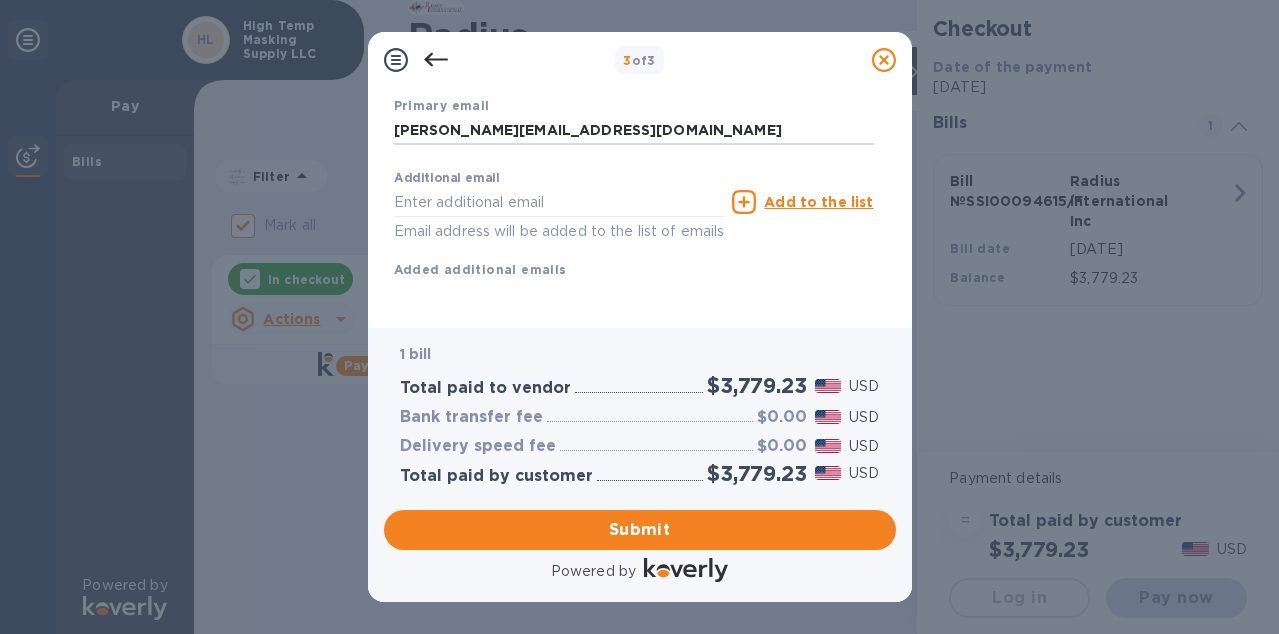 type on "[PERSON_NAME][EMAIL_ADDRESS][DOMAIN_NAME]" 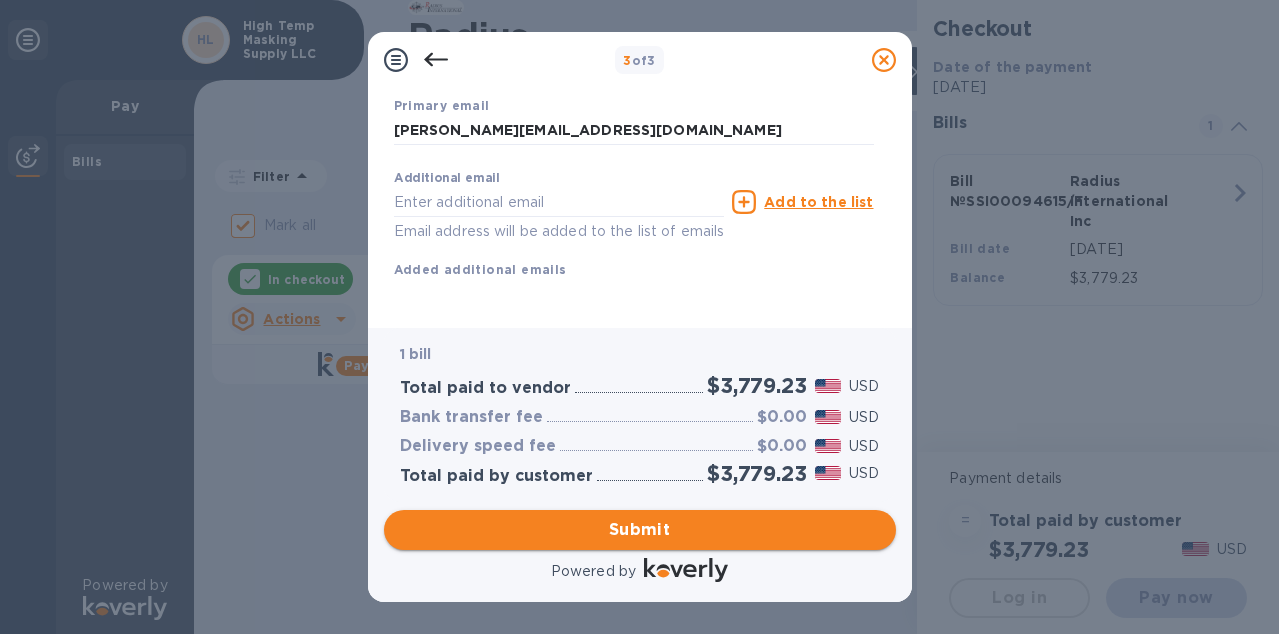 click on "Submit" at bounding box center [640, 530] 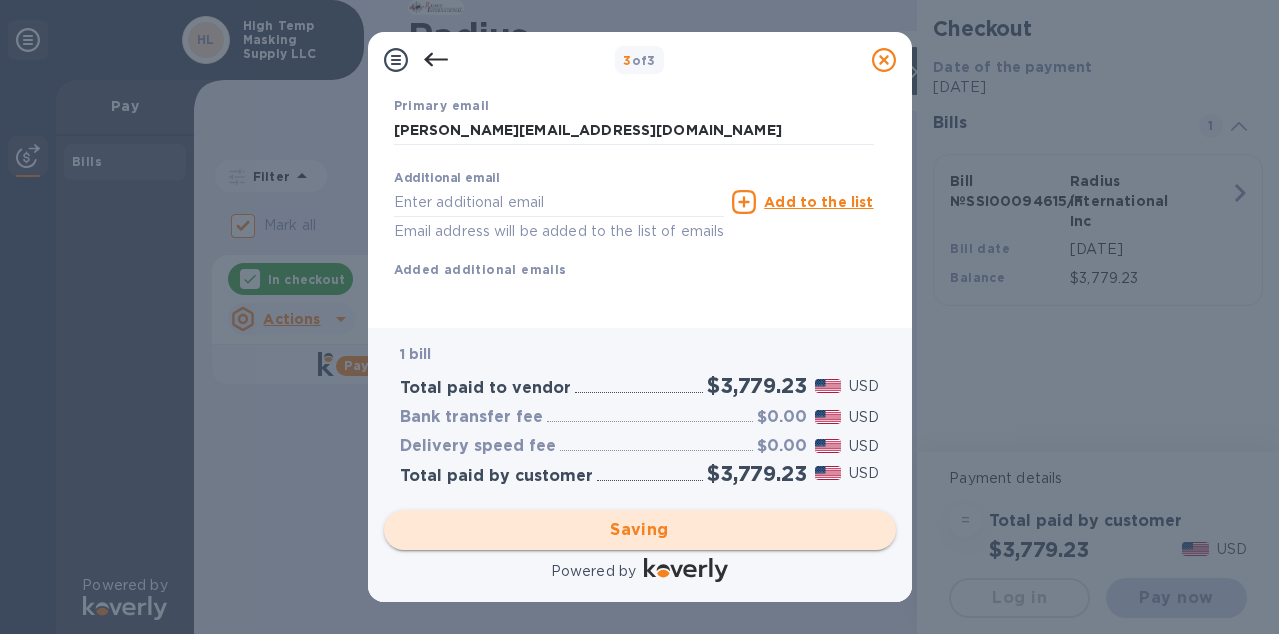 checkbox on "false" 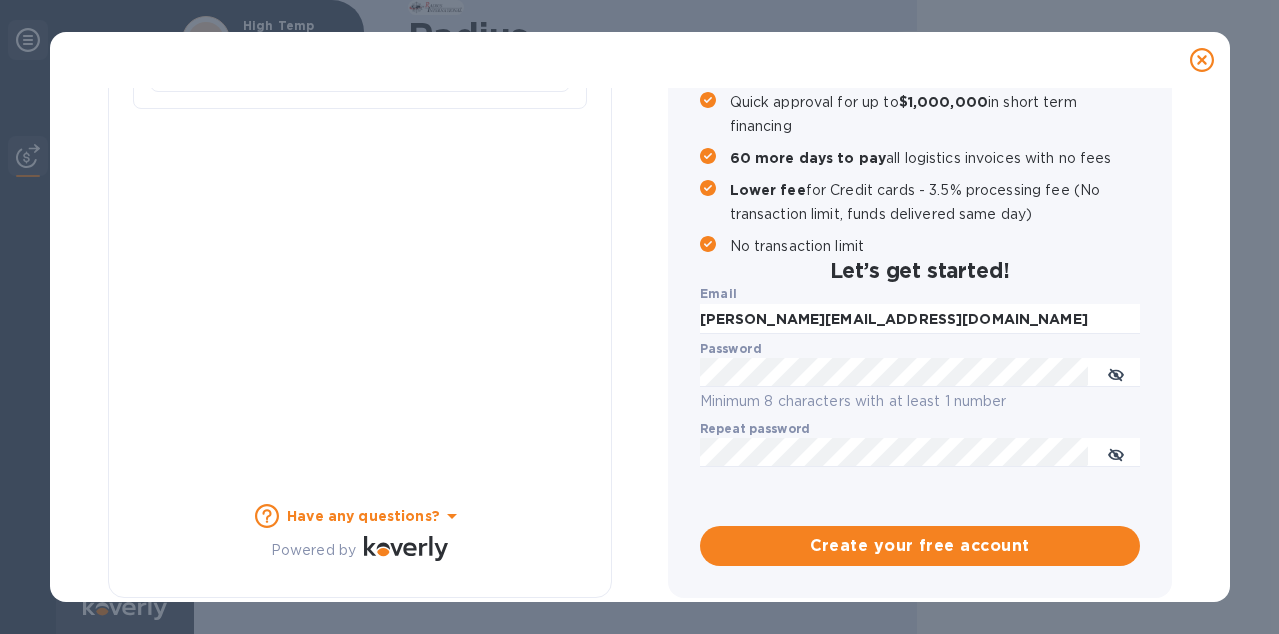 scroll, scrollTop: 0, scrollLeft: 0, axis: both 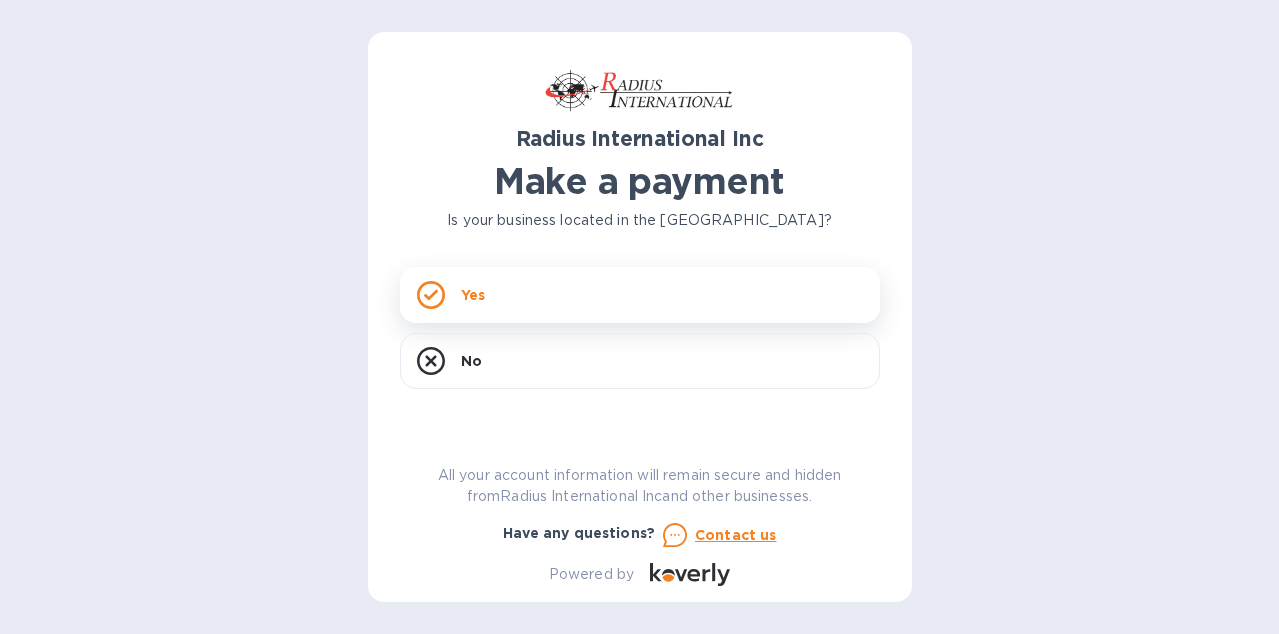 click on "Yes" at bounding box center [640, 295] 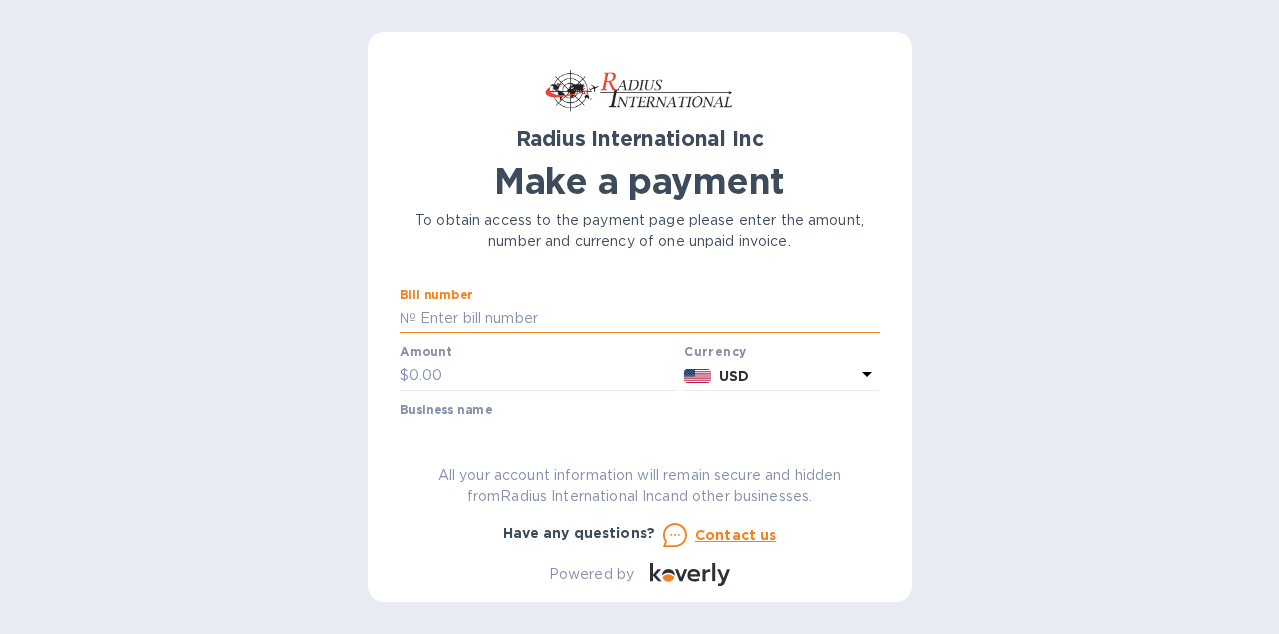 click at bounding box center [648, 319] 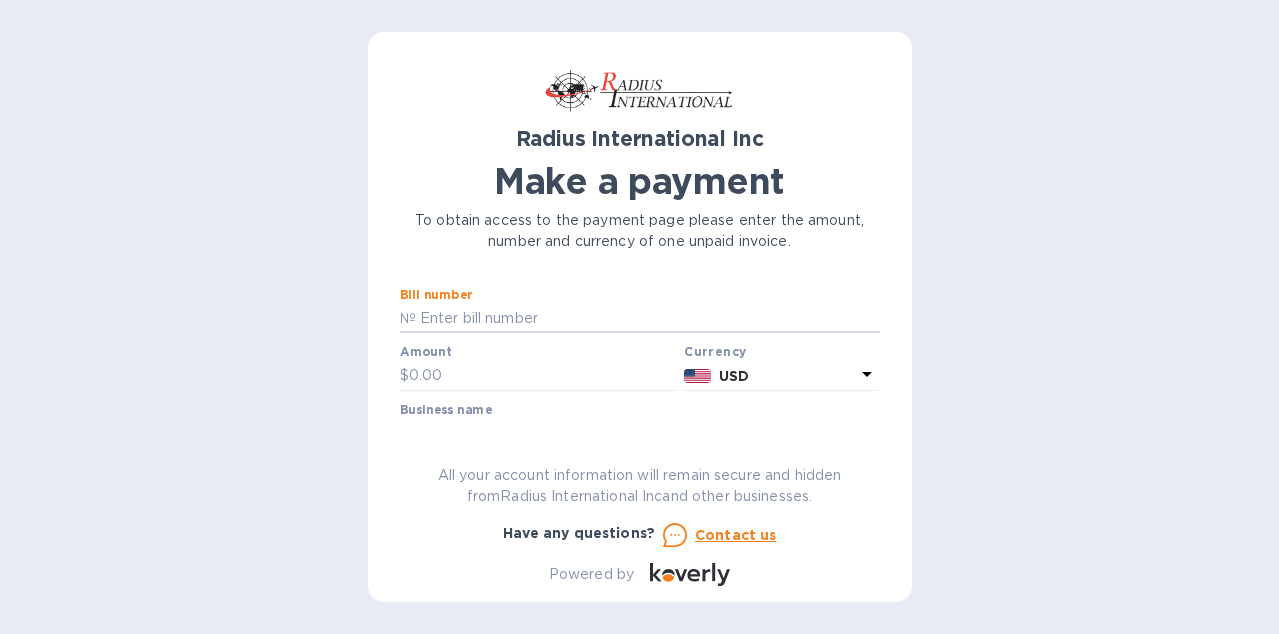 type on "4014674419" 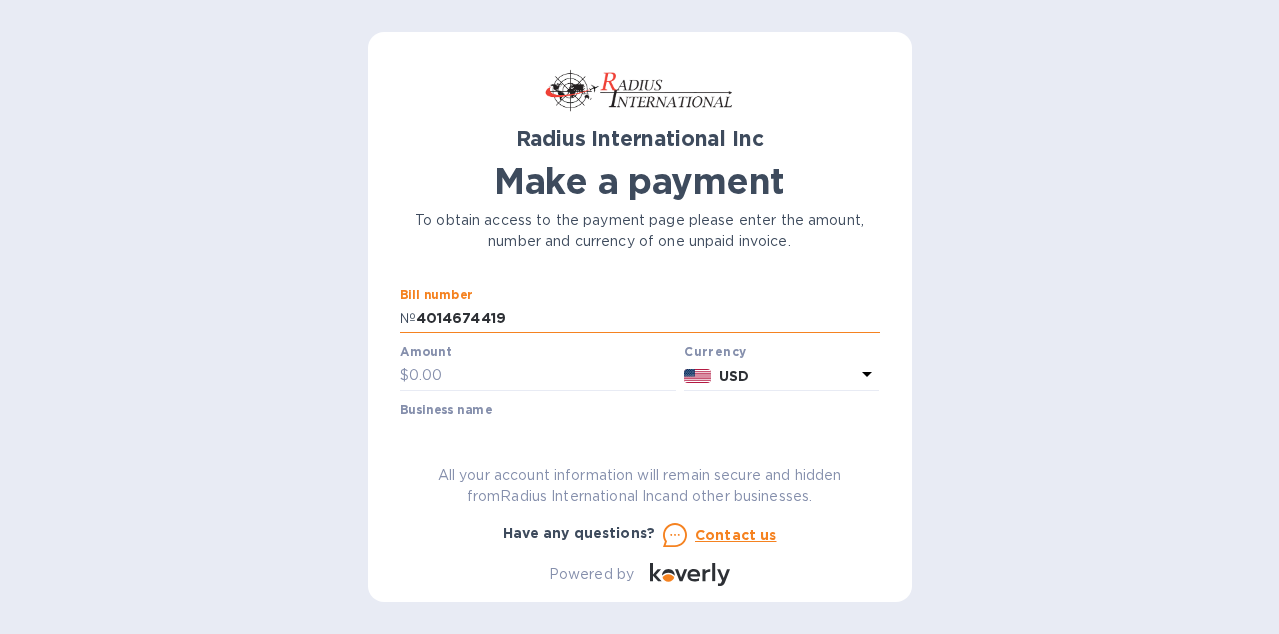 click on "4014674419" at bounding box center (648, 319) 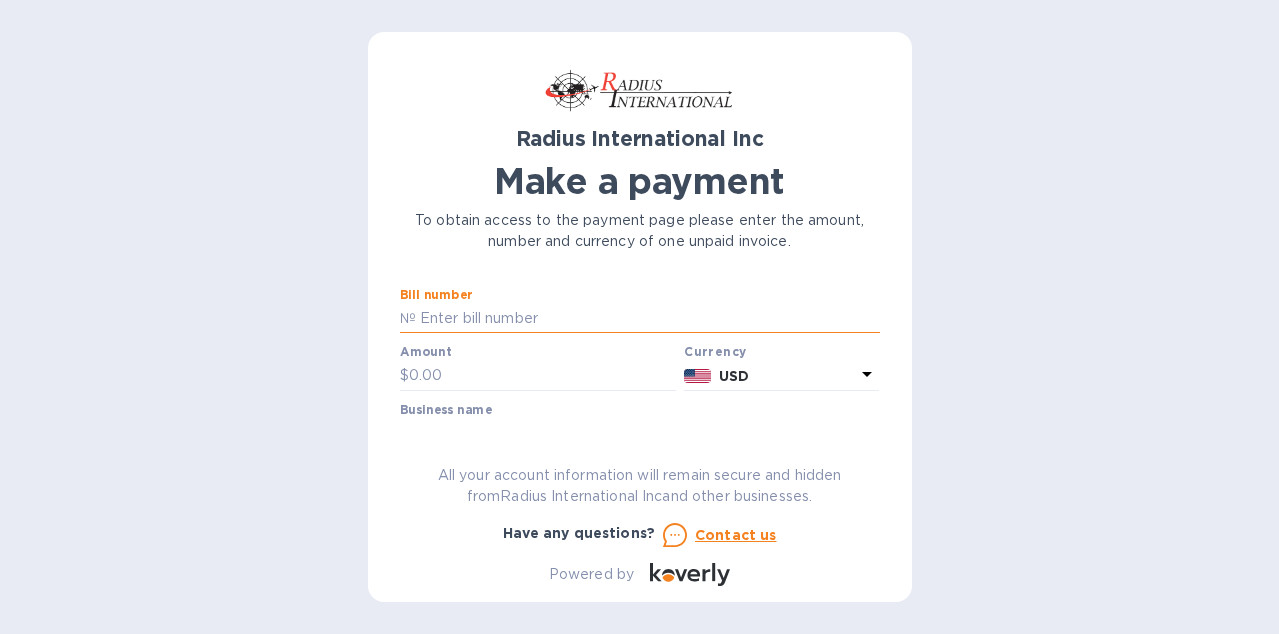 click at bounding box center (648, 319) 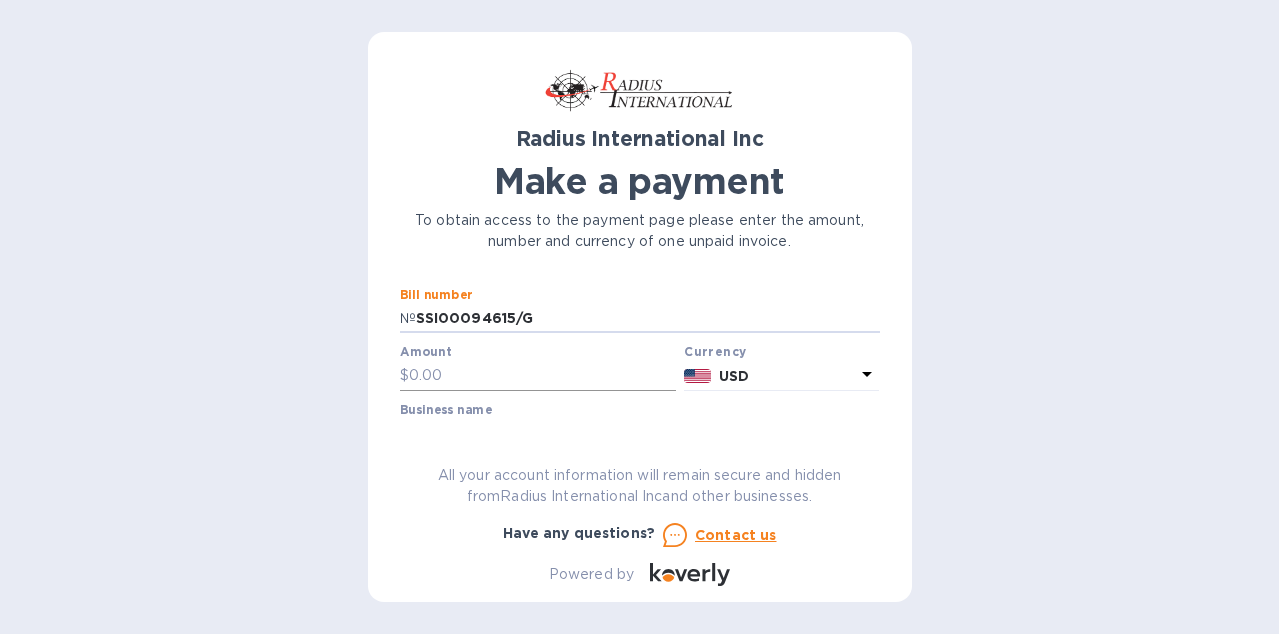 type on "SSI00094615/G" 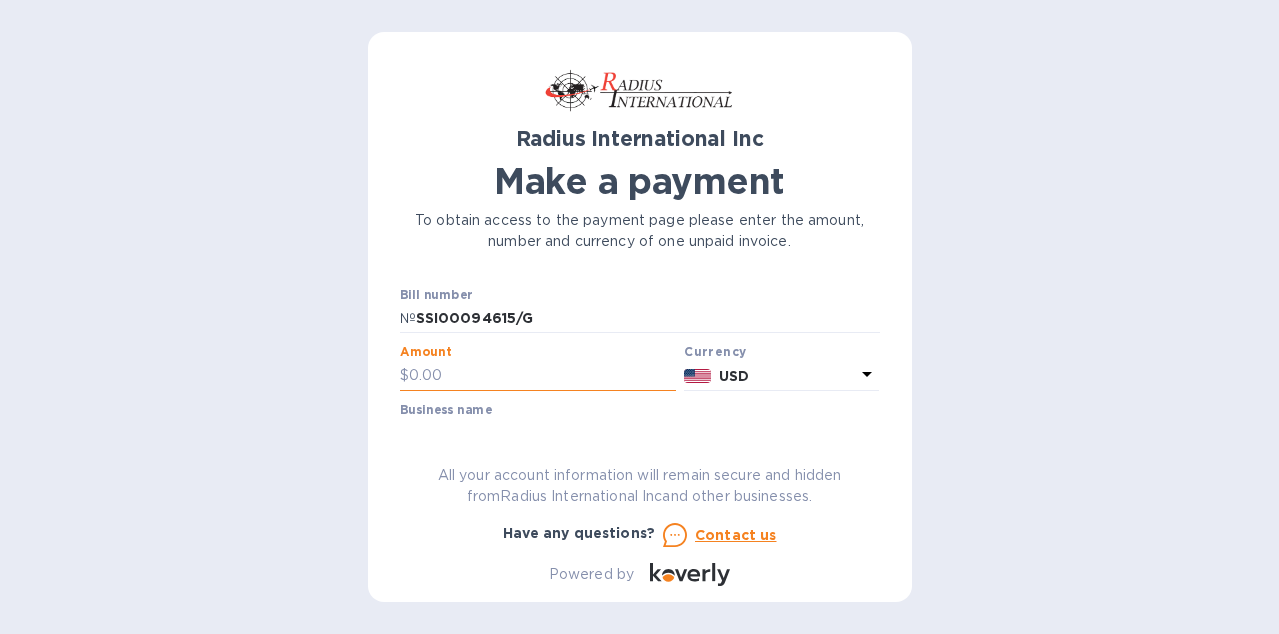 click at bounding box center [543, 376] 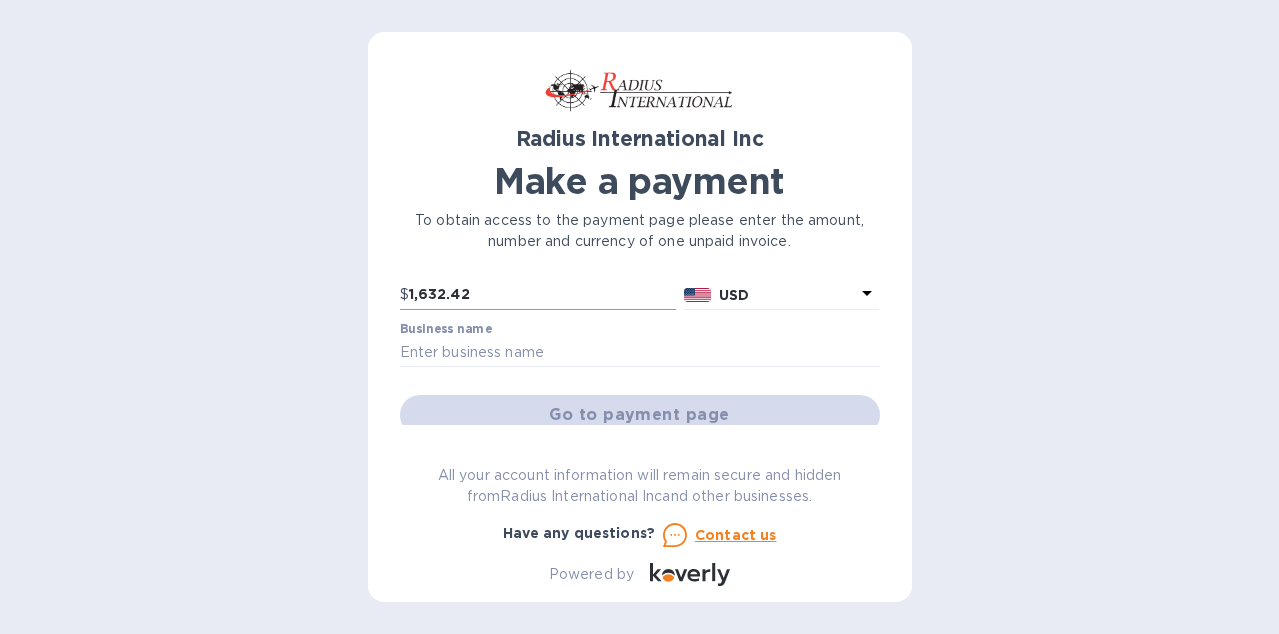 scroll, scrollTop: 94, scrollLeft: 0, axis: vertical 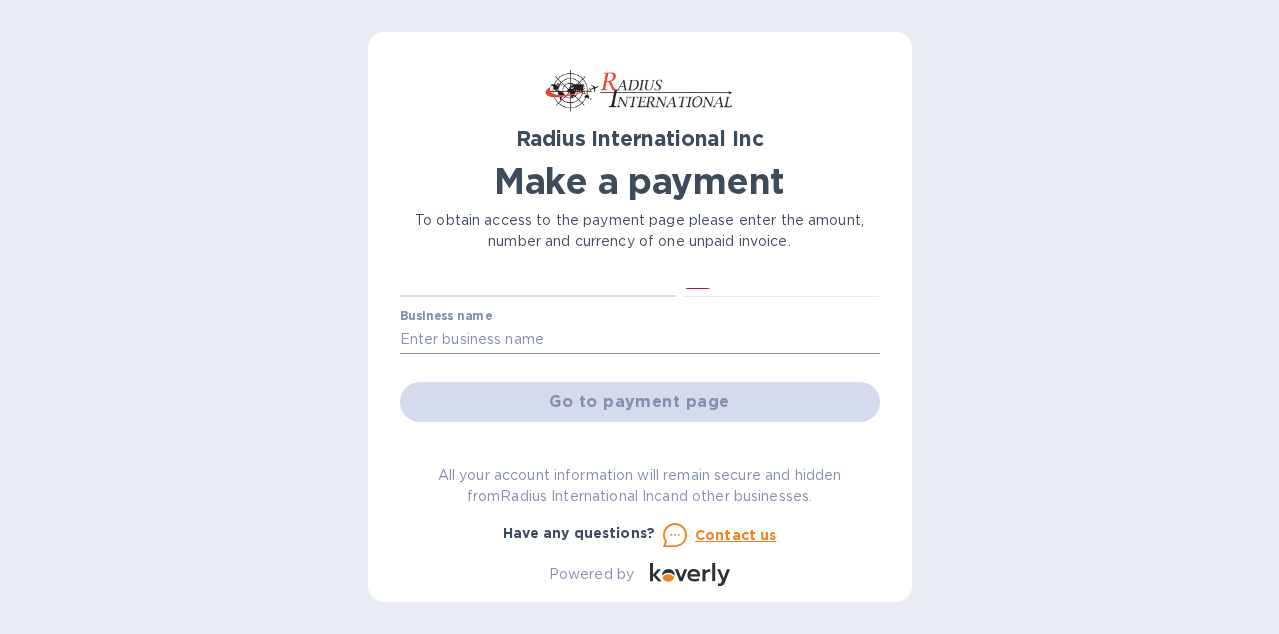 type on "1,632.42" 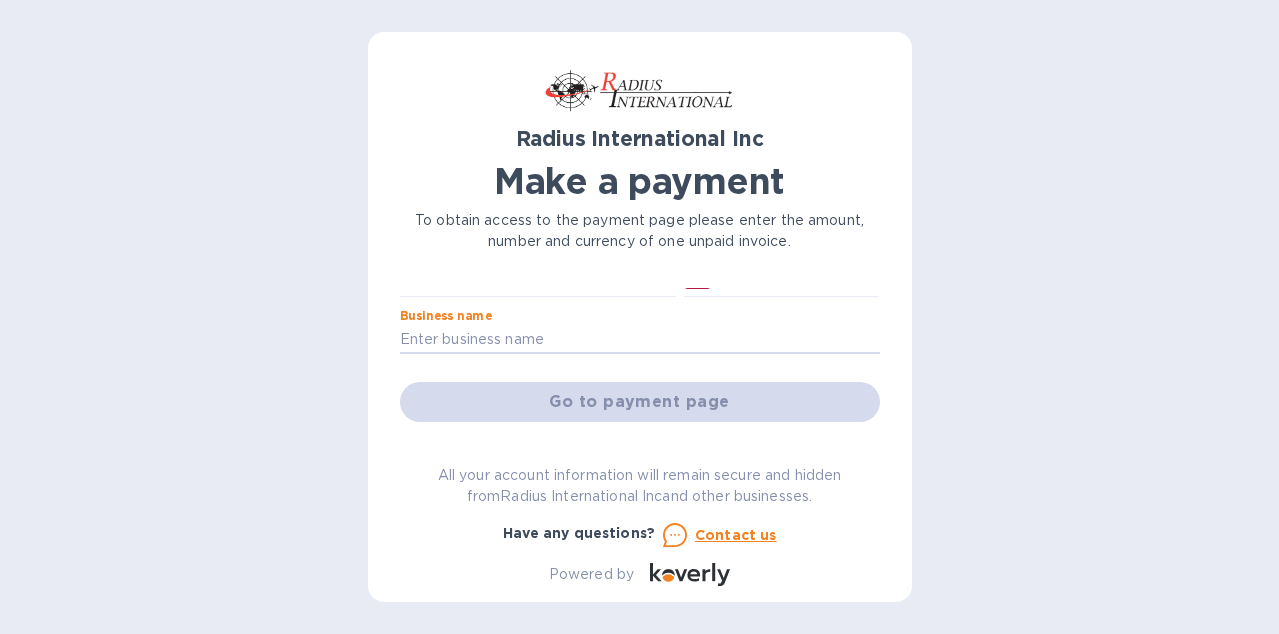 type on "High Temp Masking Supply LLC" 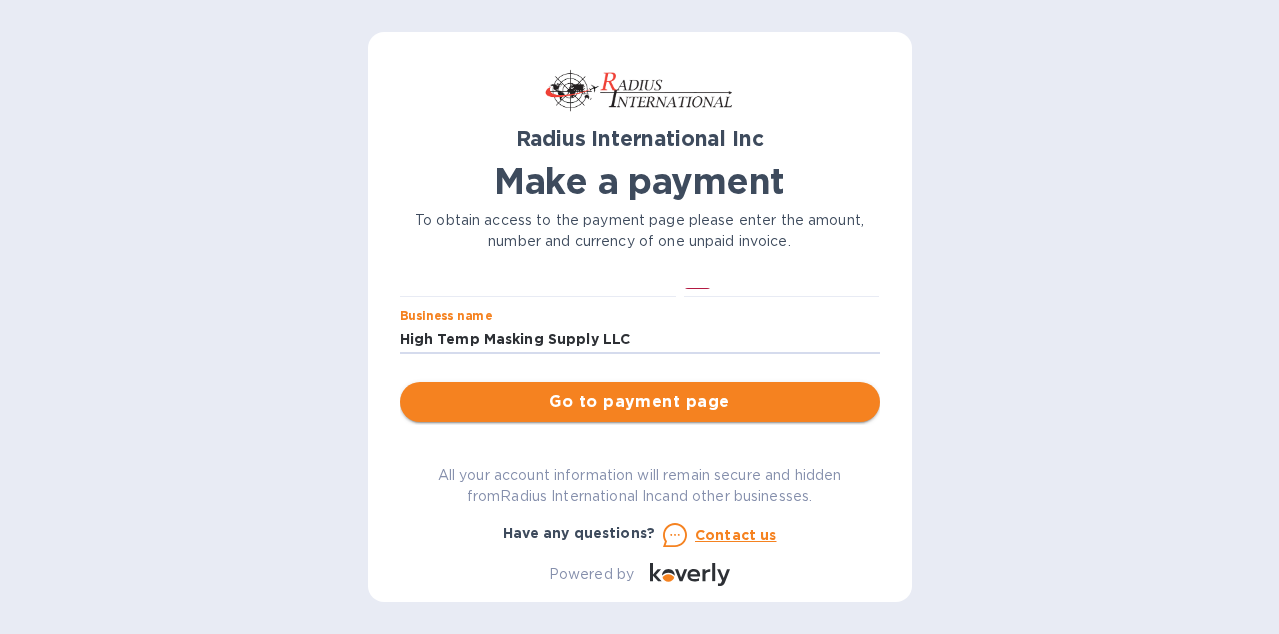 click on "Go to payment page" at bounding box center [640, 402] 